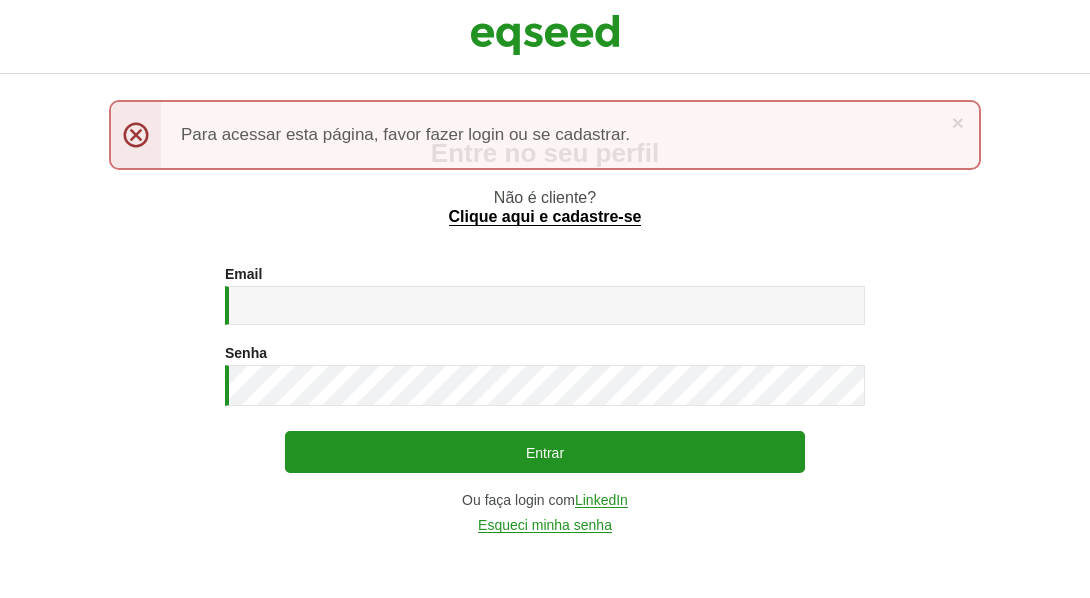 scroll, scrollTop: 0, scrollLeft: 0, axis: both 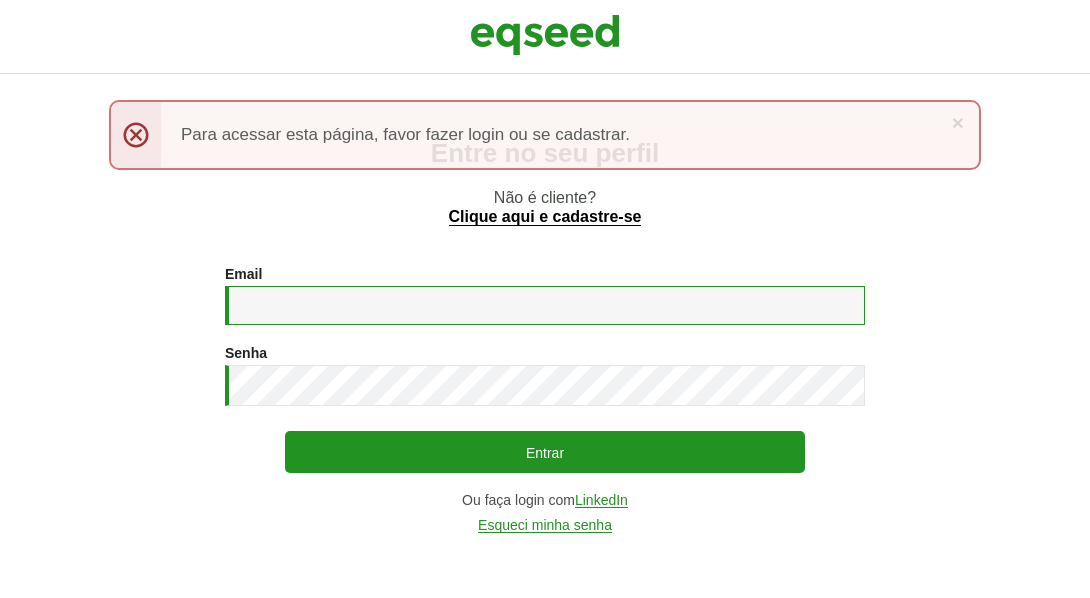 click on "Email  *" at bounding box center [545, 305] 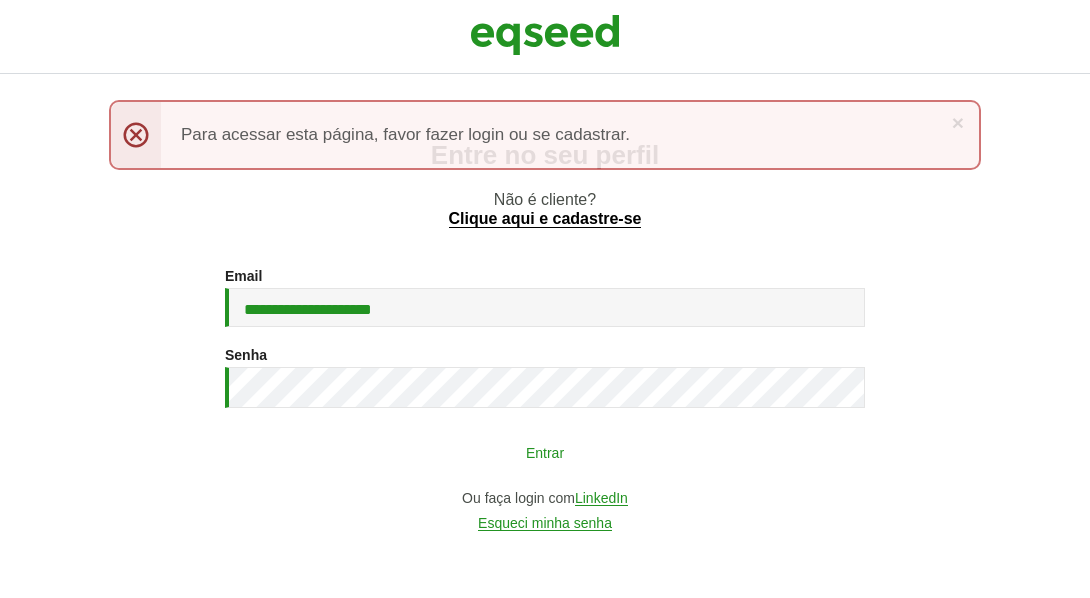 click on "Entrar" at bounding box center (545, 452) 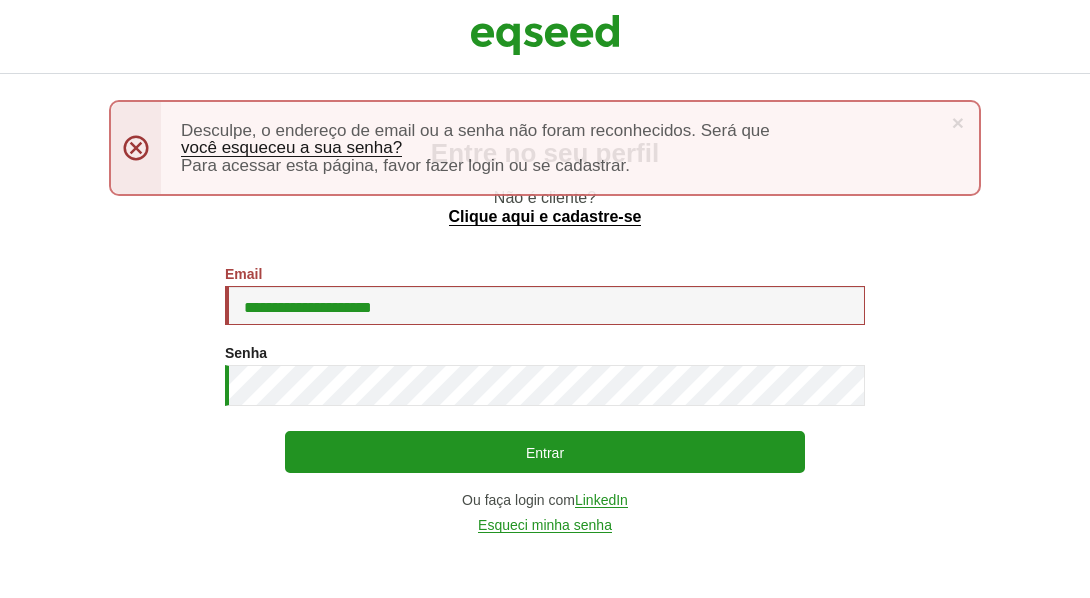 scroll, scrollTop: 0, scrollLeft: 0, axis: both 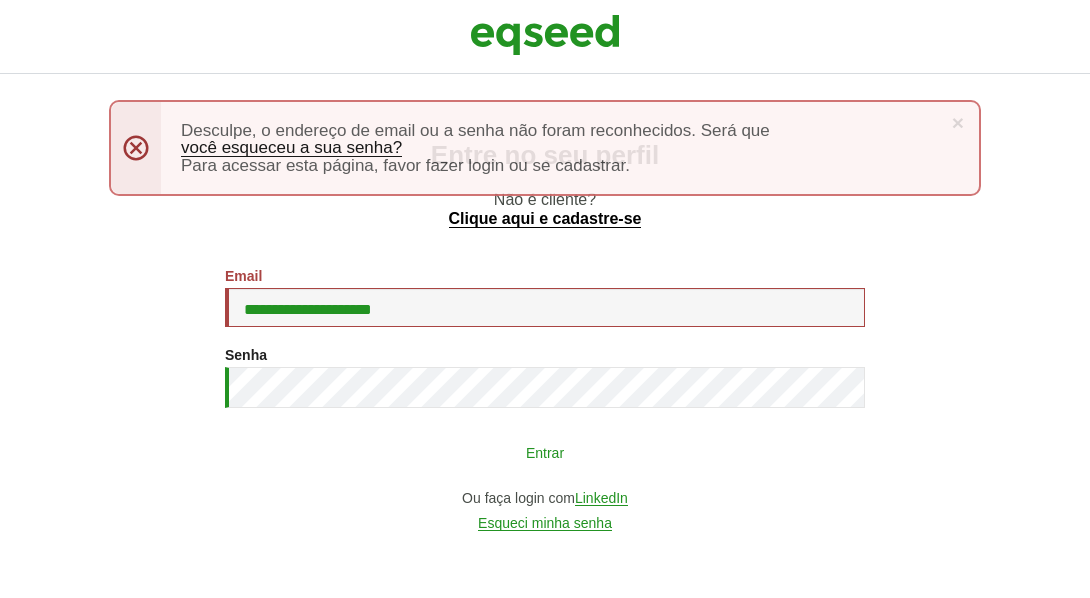 click on "Entrar" at bounding box center [545, 452] 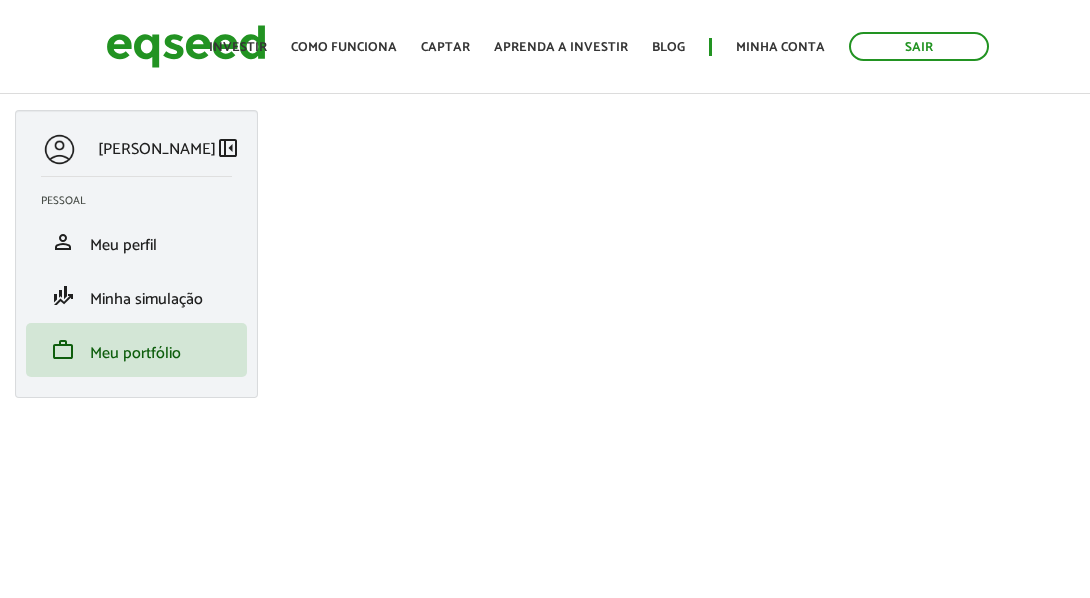 scroll, scrollTop: 0, scrollLeft: 0, axis: both 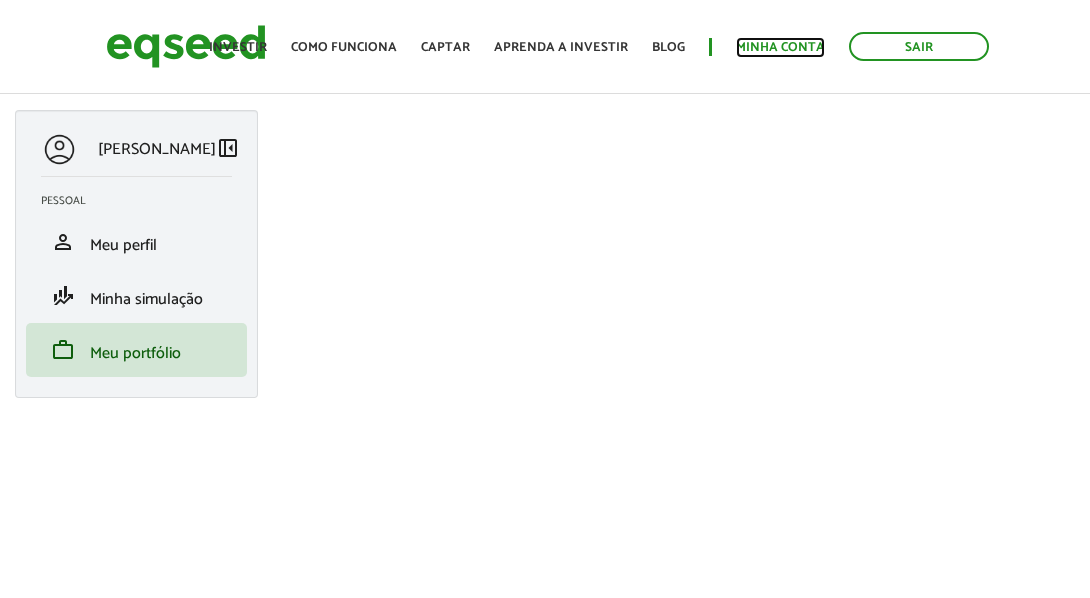 click on "Minha conta" at bounding box center (780, 47) 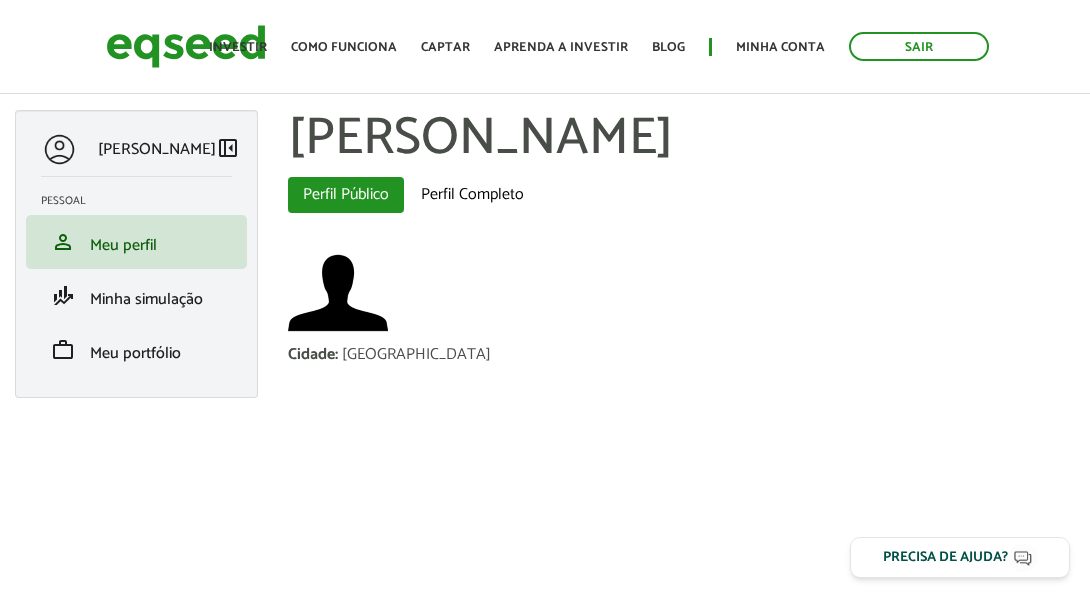 scroll, scrollTop: 0, scrollLeft: 0, axis: both 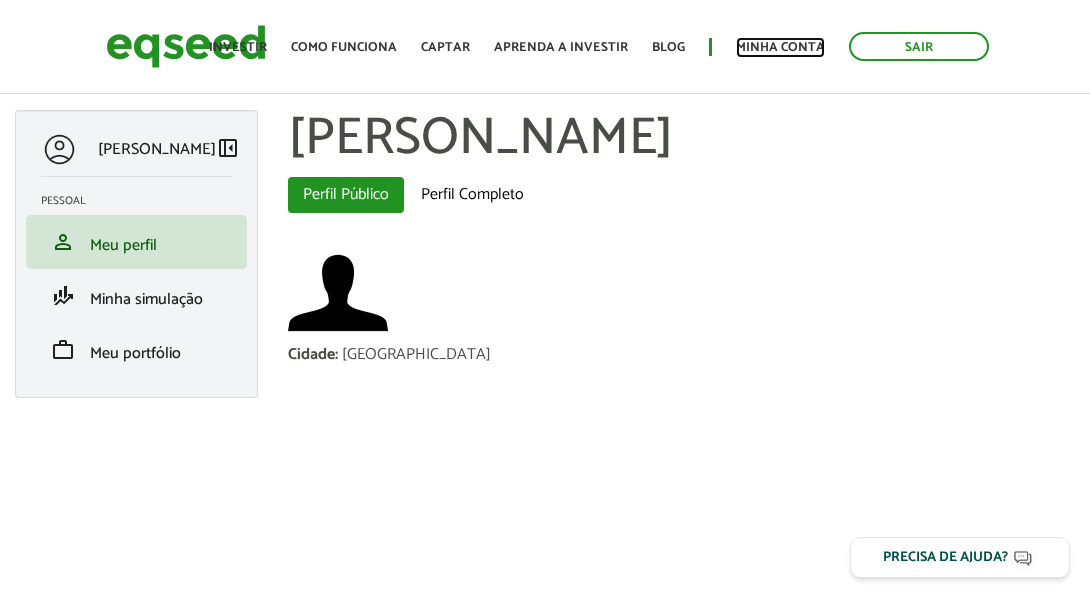 click on "Minha conta" at bounding box center (780, 47) 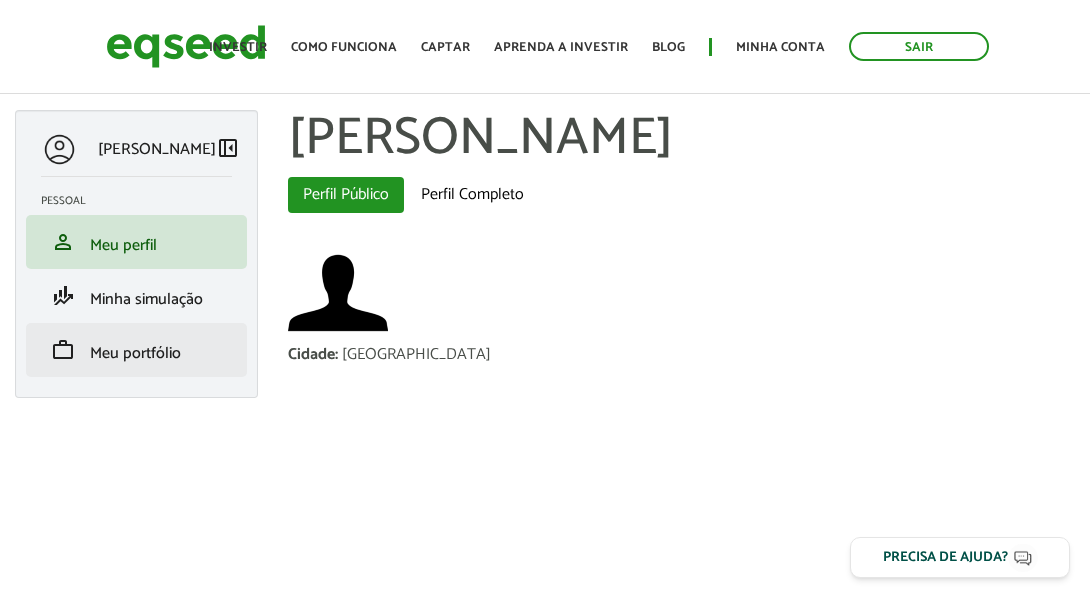 scroll, scrollTop: 0, scrollLeft: 0, axis: both 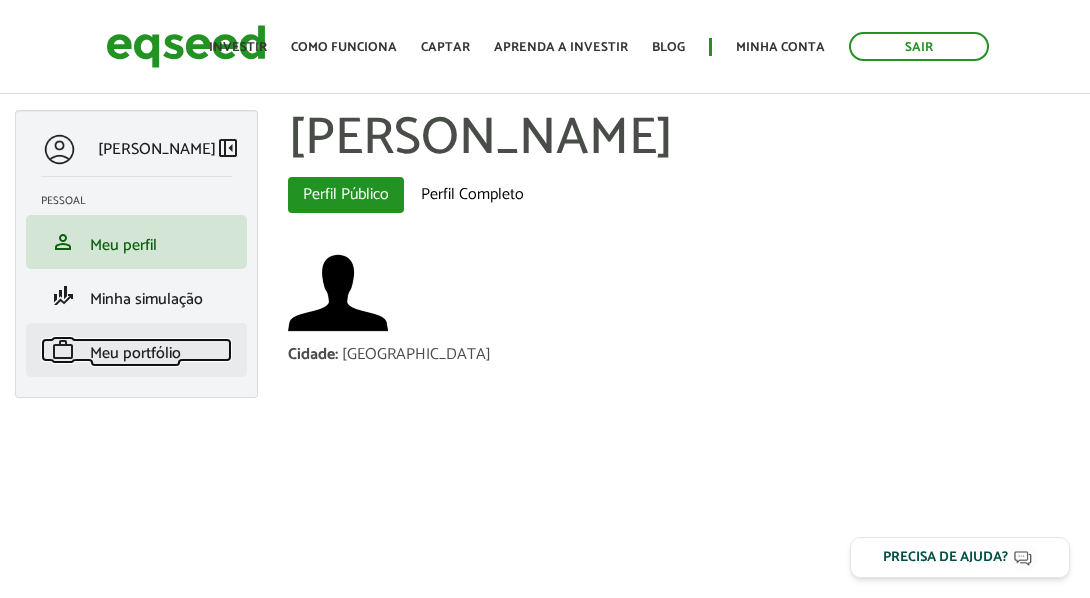 click on "Meu portfólio" at bounding box center (135, 353) 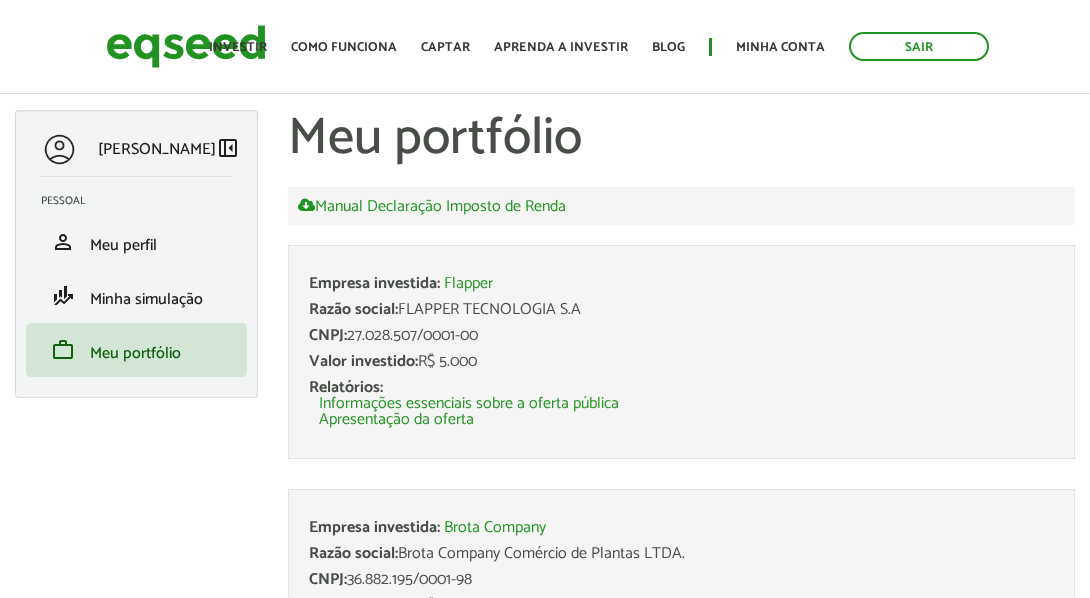 scroll, scrollTop: 0, scrollLeft: 0, axis: both 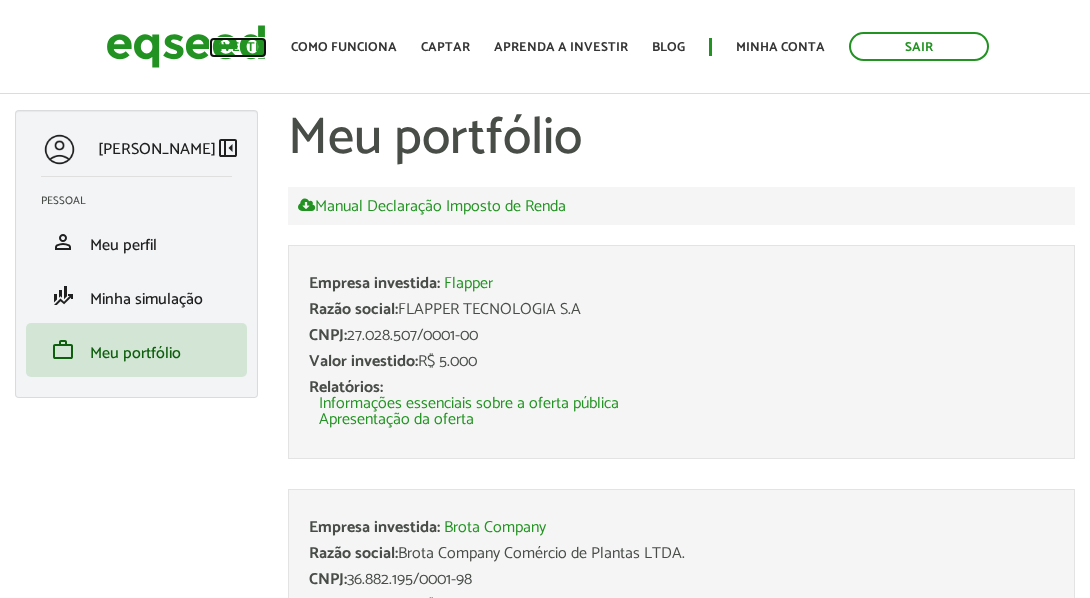click on "Investir" at bounding box center [238, 47] 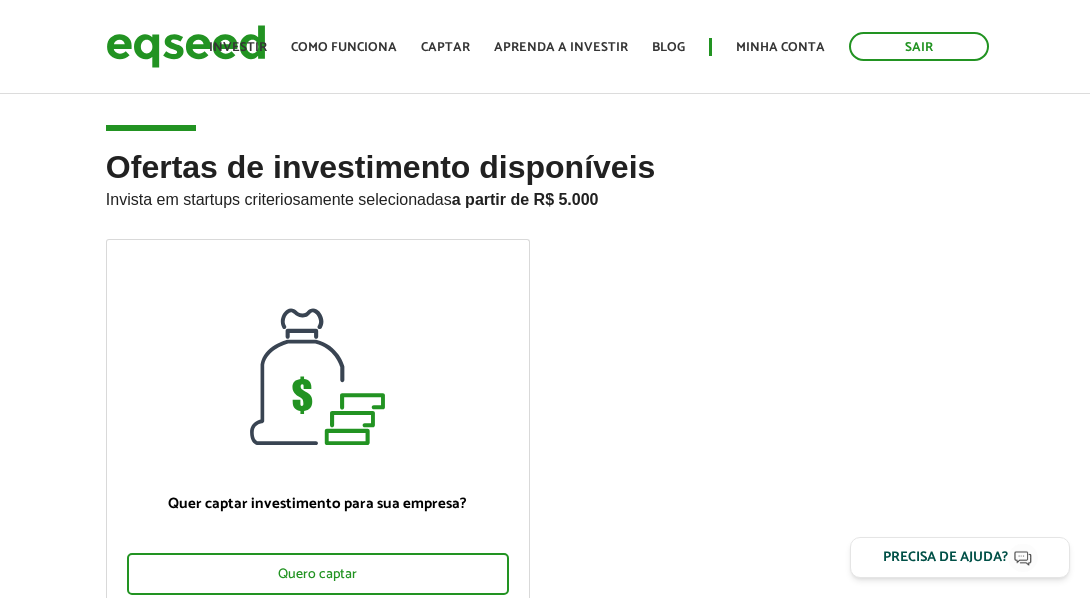 scroll, scrollTop: 0, scrollLeft: 0, axis: both 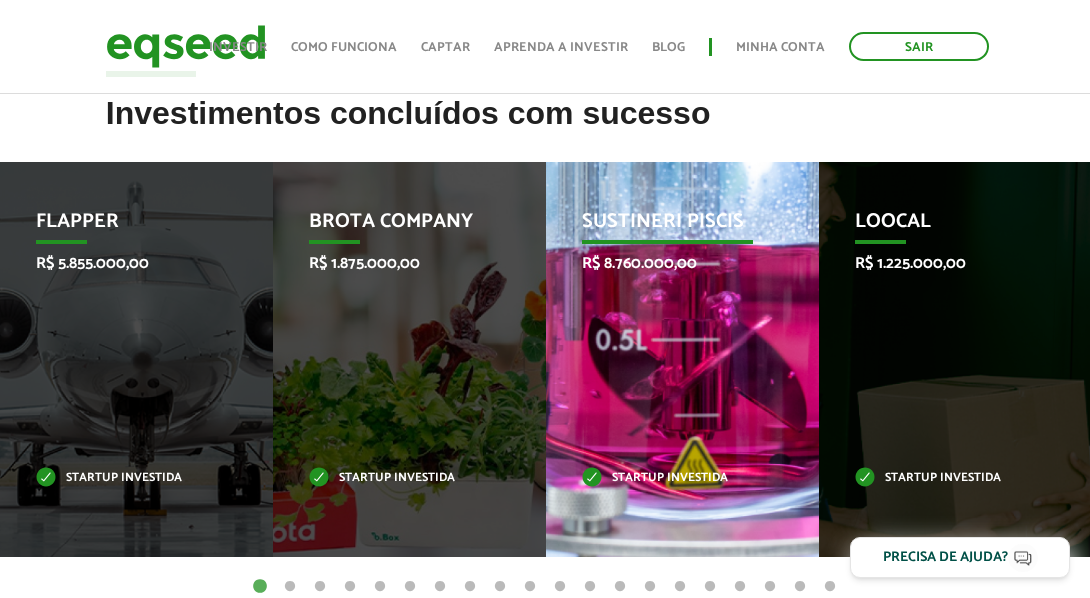click on "Sustineri Piscis
R$ 8.760.000,00
Startup investida" at bounding box center [667, 359] 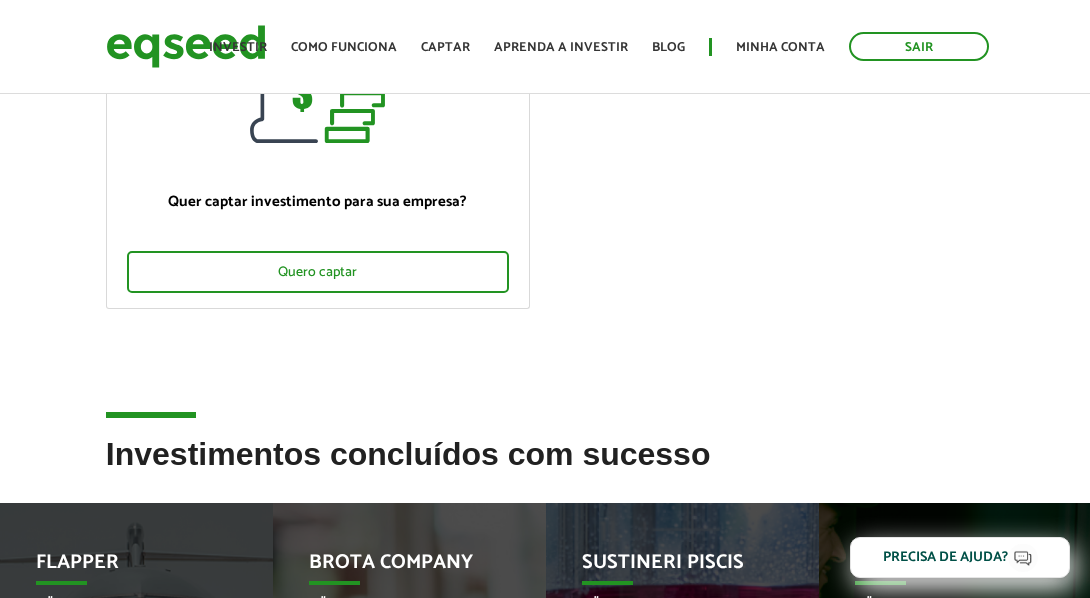 scroll, scrollTop: 0, scrollLeft: 0, axis: both 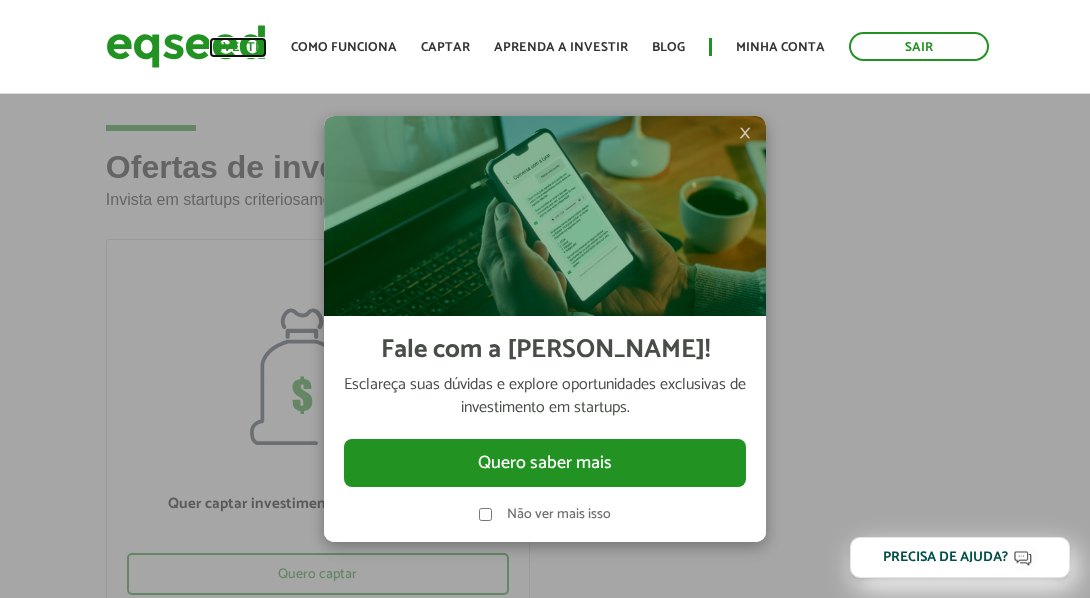 drag, startPoint x: 224, startPoint y: 49, endPoint x: 238, endPoint y: 43, distance: 15.231546 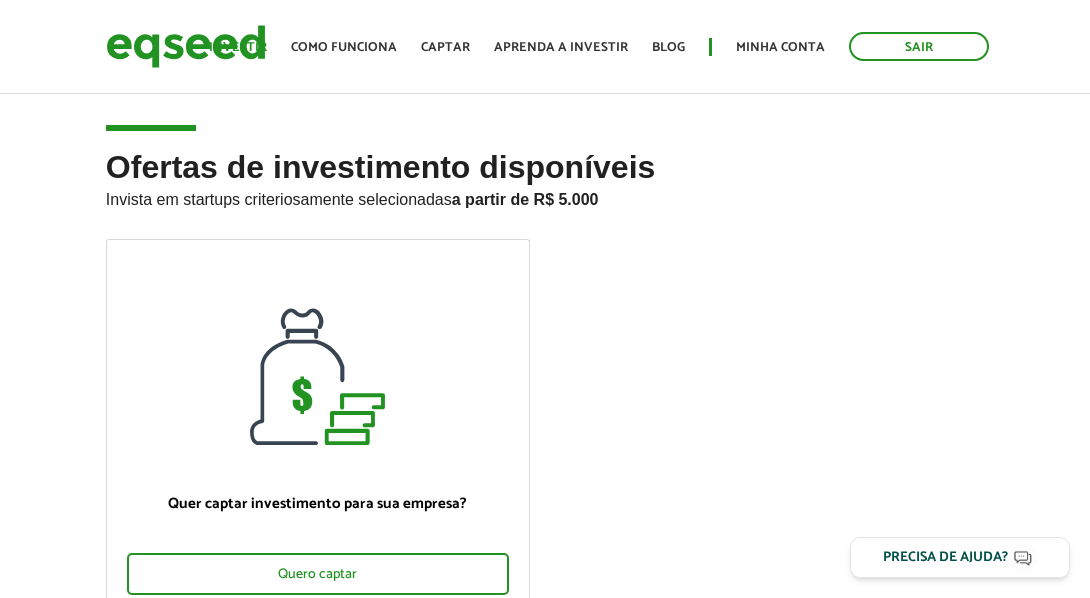 scroll, scrollTop: 0, scrollLeft: 0, axis: both 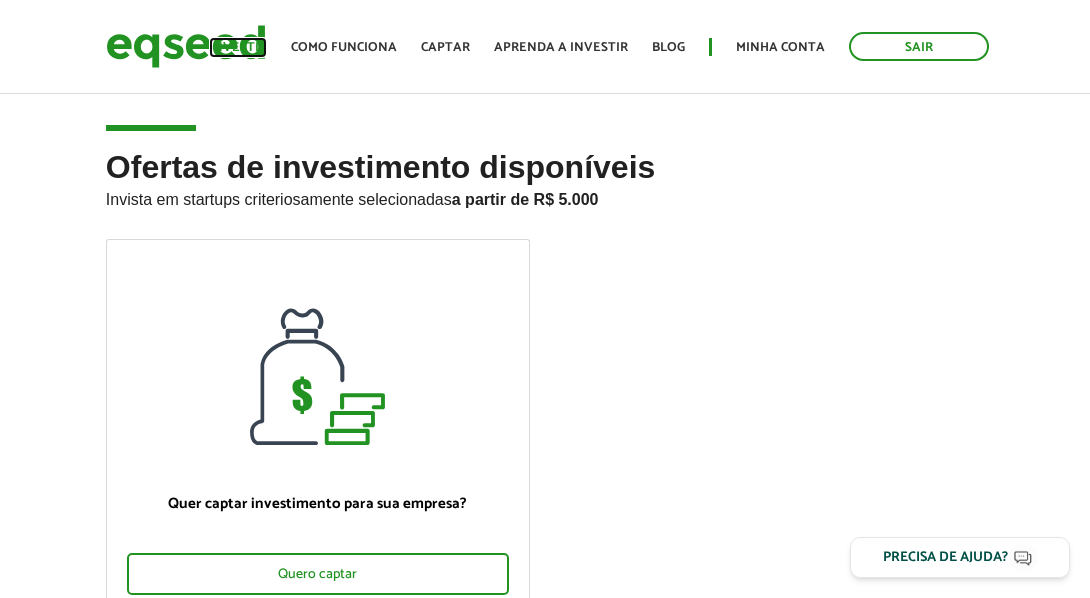 click on "Investir" at bounding box center [238, 47] 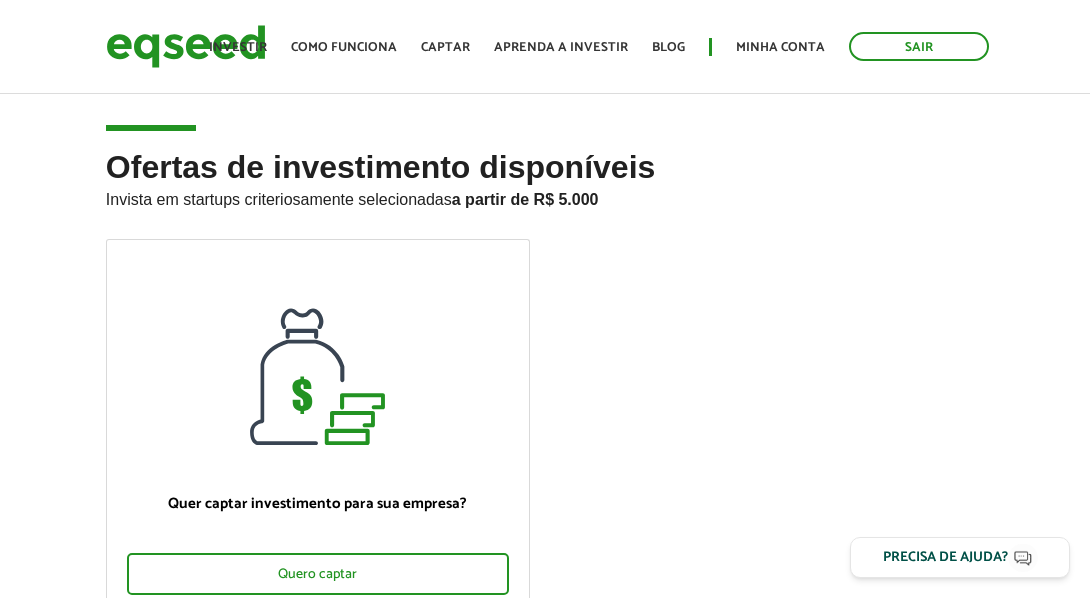 scroll, scrollTop: 0, scrollLeft: 0, axis: both 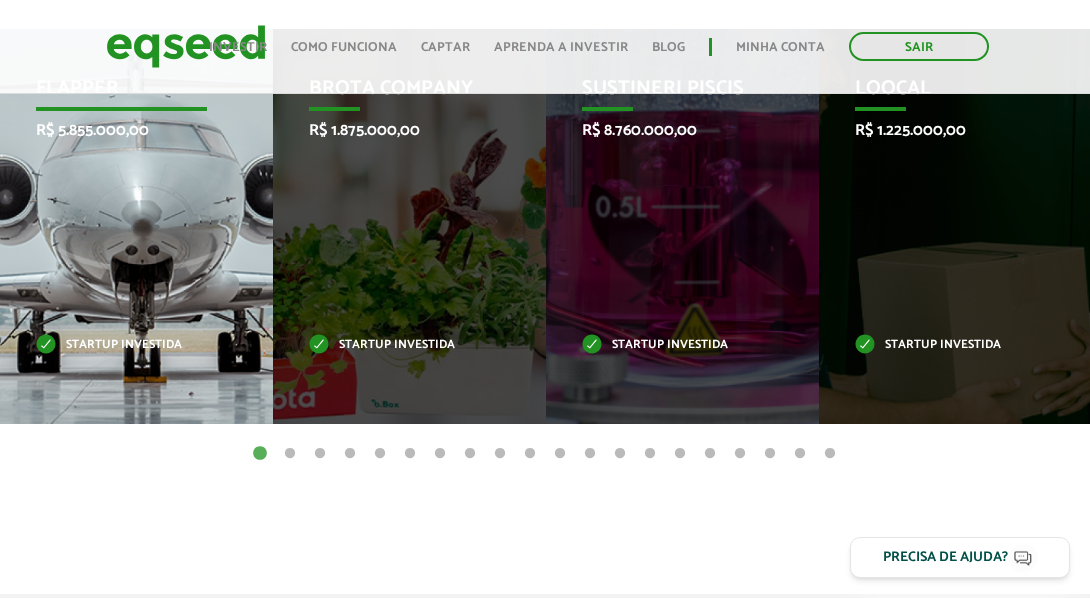 click on "Flapper
R$ 5.855.000,00
Startup investida" at bounding box center [121, 226] 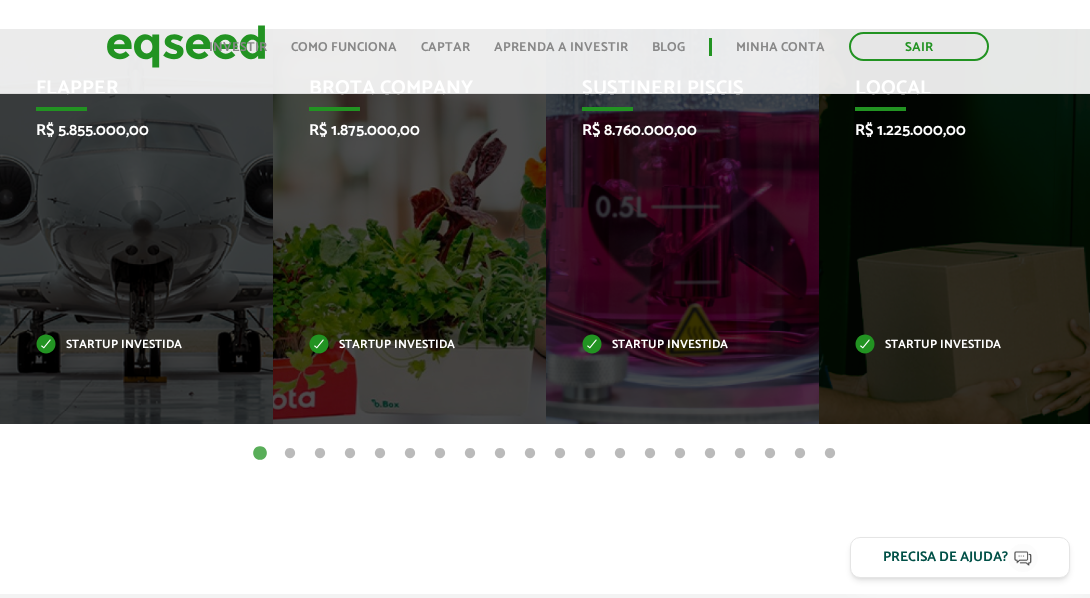 type 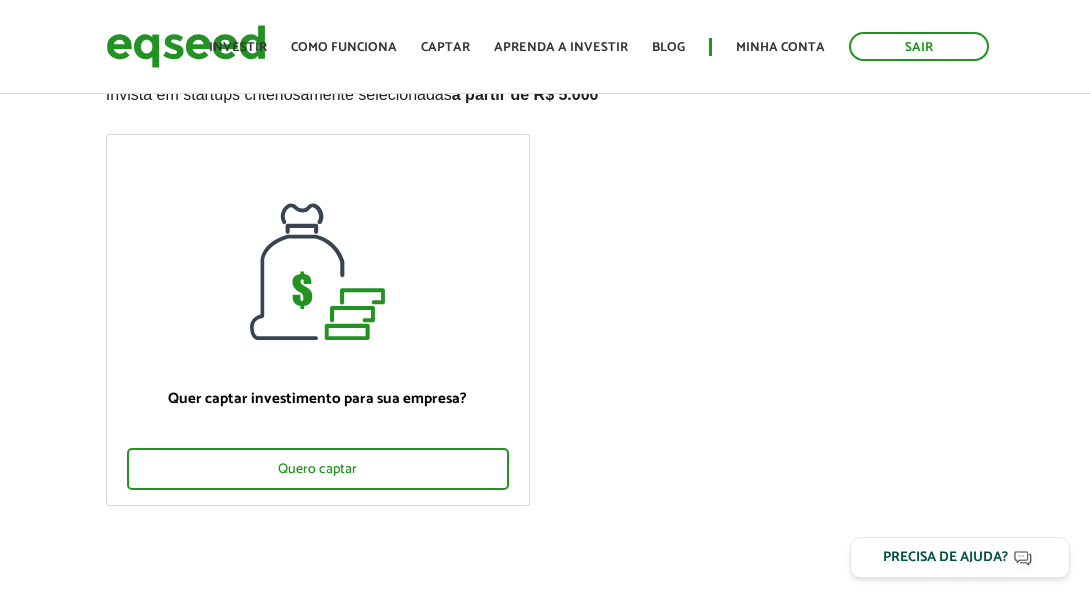 scroll, scrollTop: 0, scrollLeft: 0, axis: both 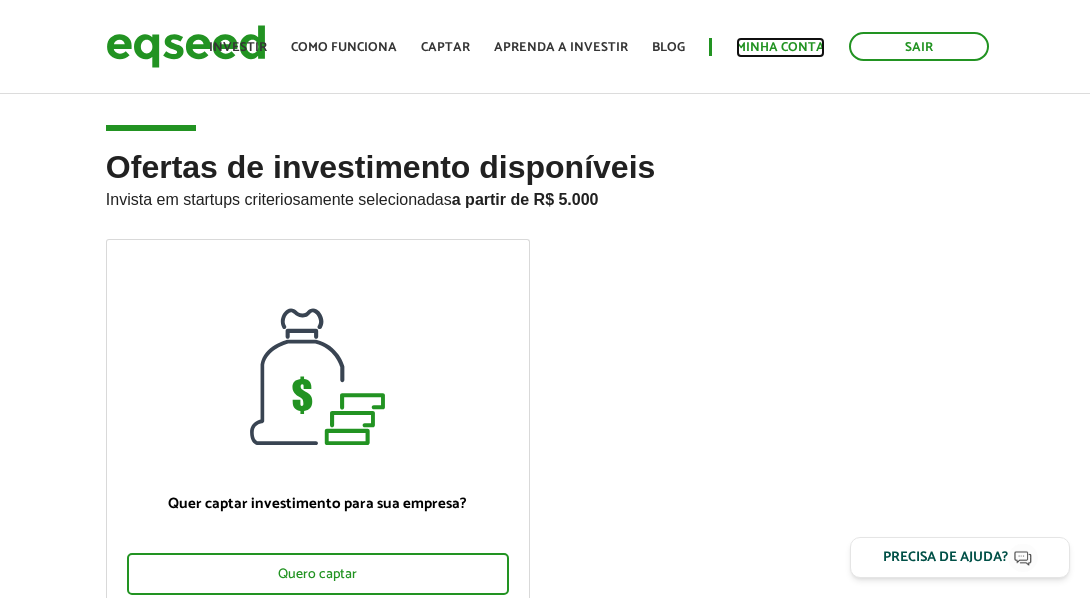 click on "Minha conta" at bounding box center [780, 47] 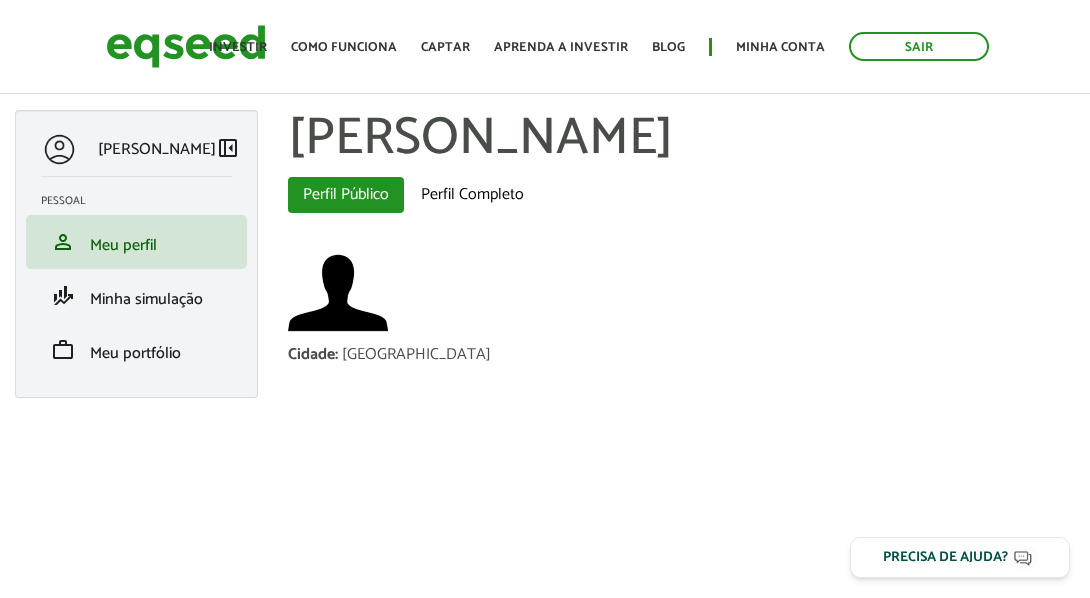 scroll, scrollTop: 0, scrollLeft: 0, axis: both 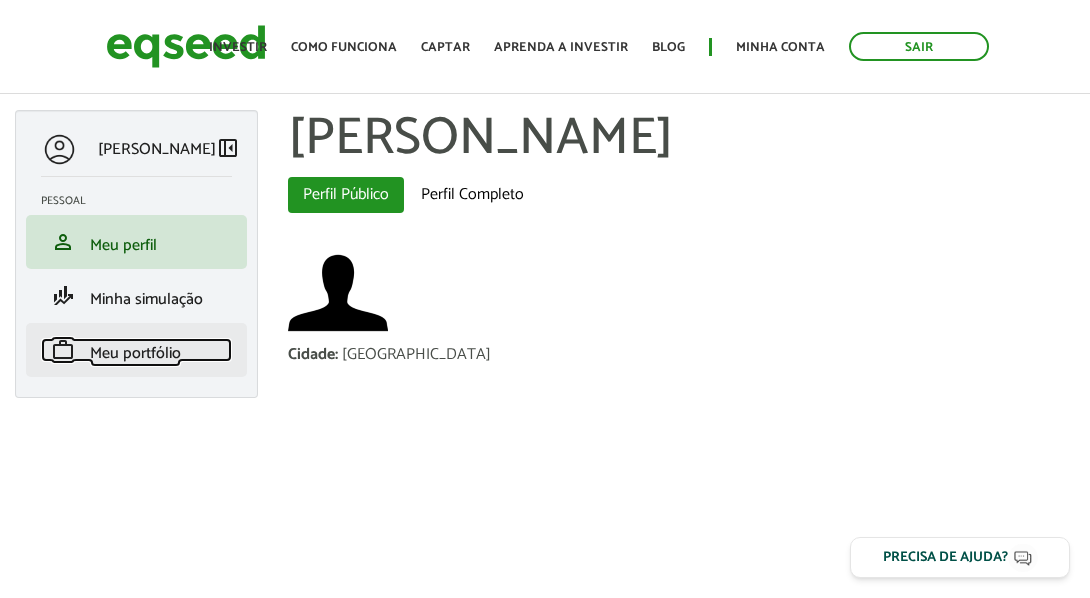 click on "Meu portfólio" at bounding box center (135, 353) 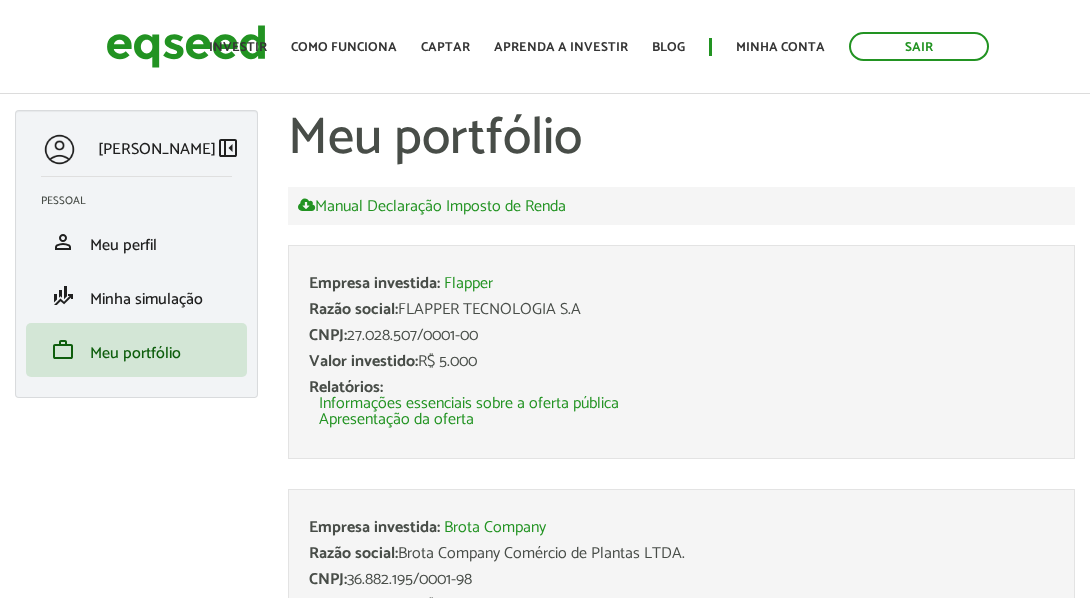 scroll, scrollTop: 0, scrollLeft: 0, axis: both 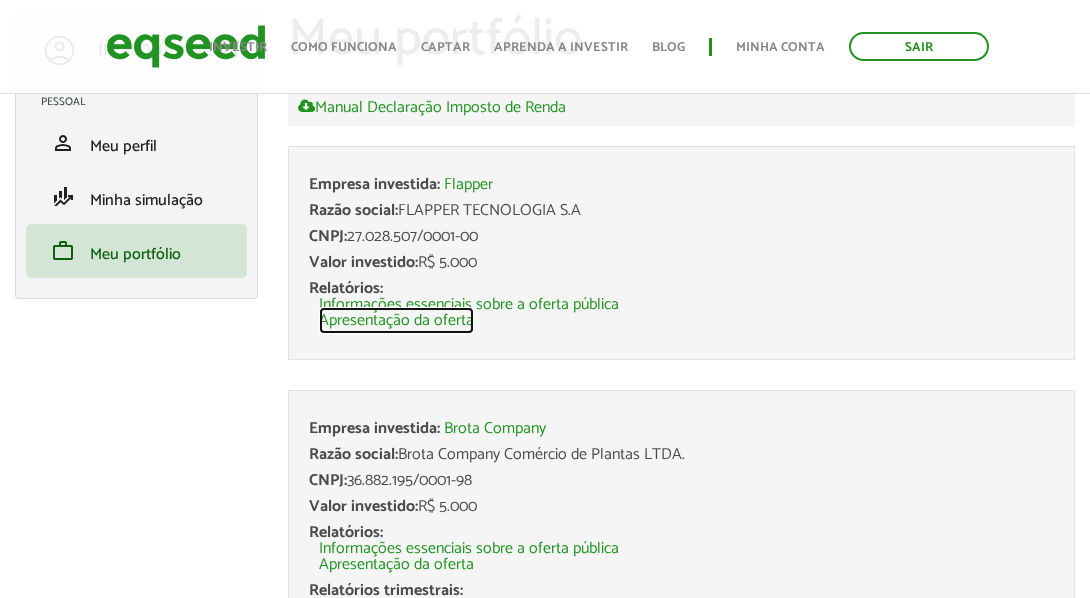 click on "Apresentação da oferta" at bounding box center [396, 321] 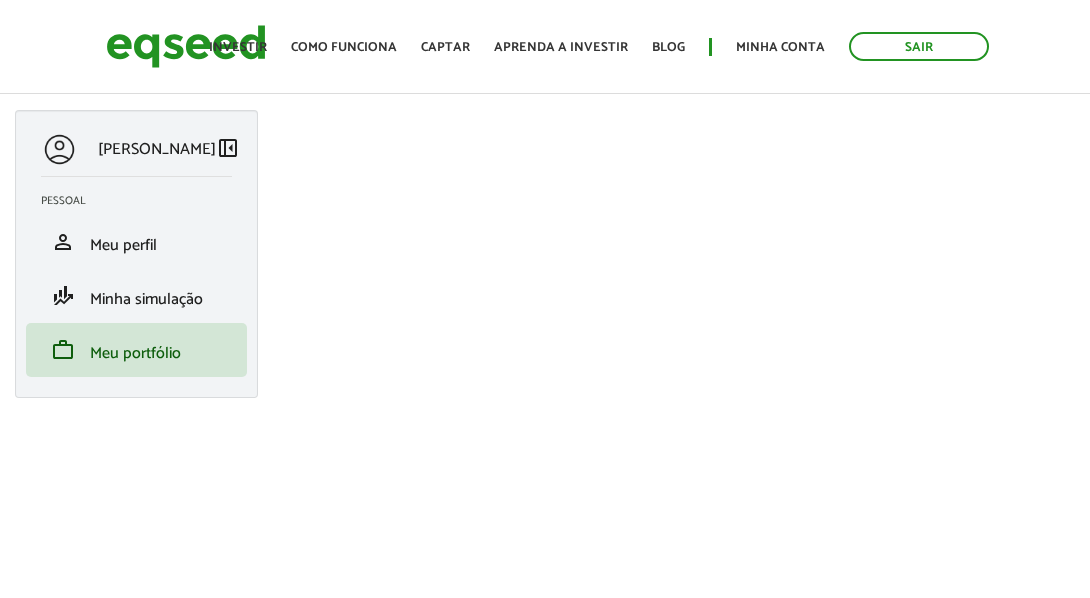scroll, scrollTop: 0, scrollLeft: 0, axis: both 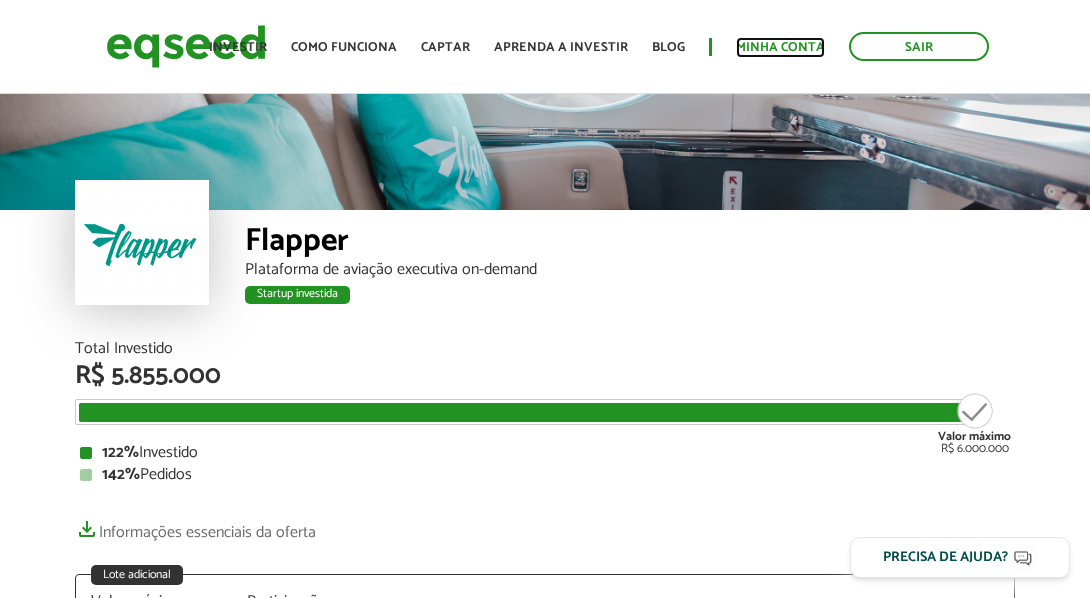 click on "Minha conta" at bounding box center (780, 47) 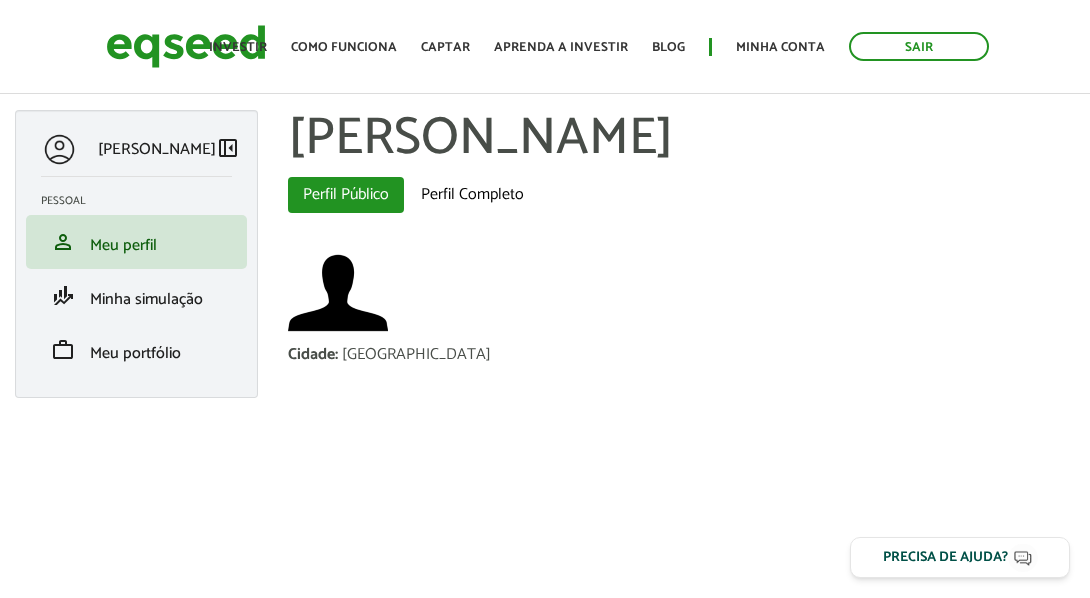scroll, scrollTop: 0, scrollLeft: 0, axis: both 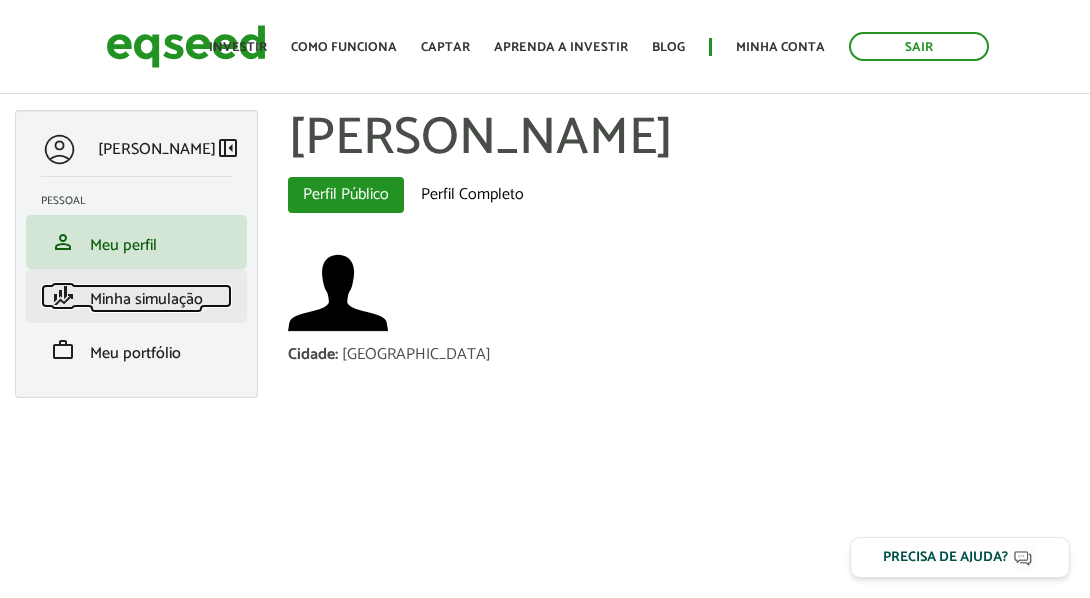 click on "Minha simulação" at bounding box center [146, 299] 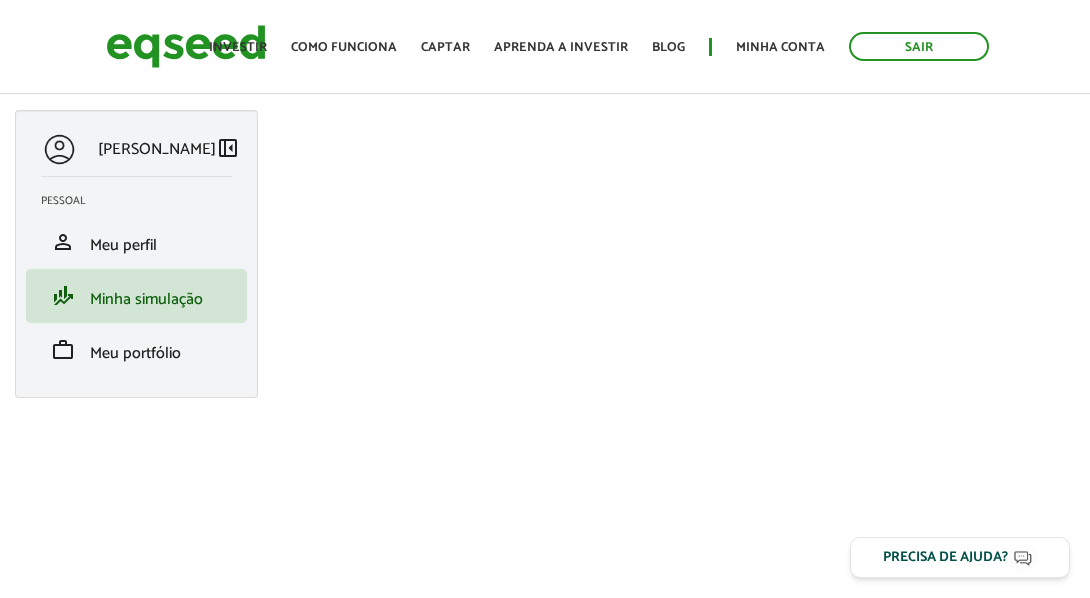 scroll, scrollTop: 0, scrollLeft: 0, axis: both 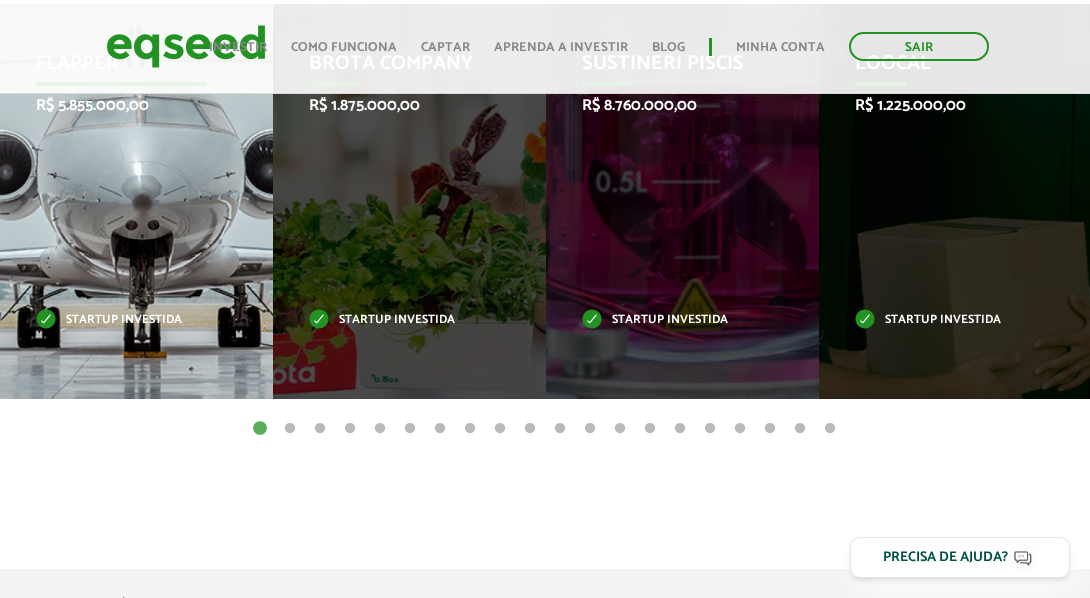 click on "Flapper
R$ 5.855.000,00
Startup investida" at bounding box center (121, 201) 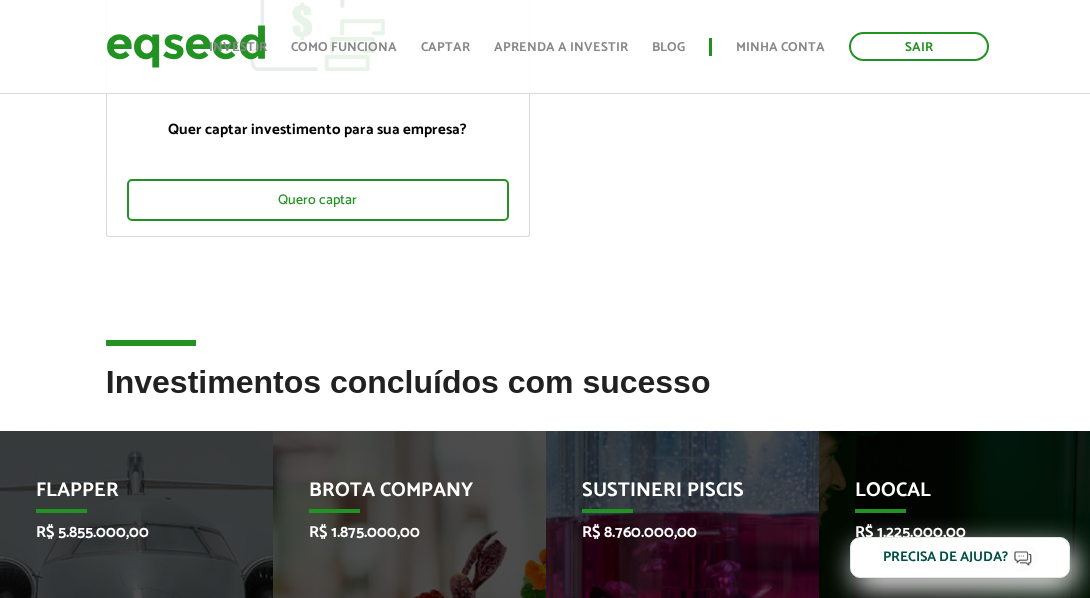 scroll, scrollTop: 0, scrollLeft: 0, axis: both 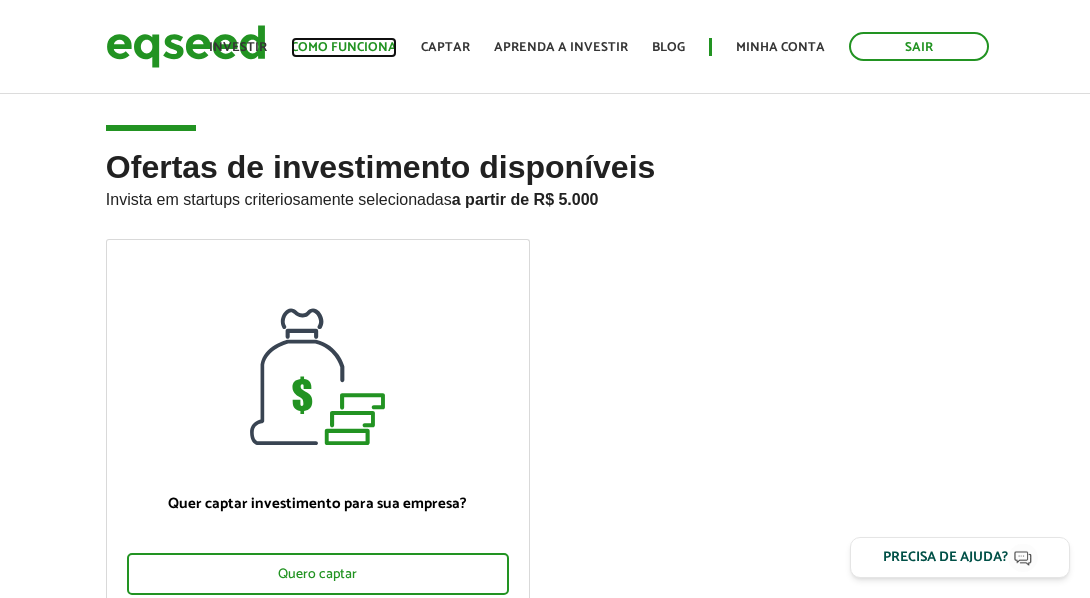 click on "Como funciona" at bounding box center (344, 47) 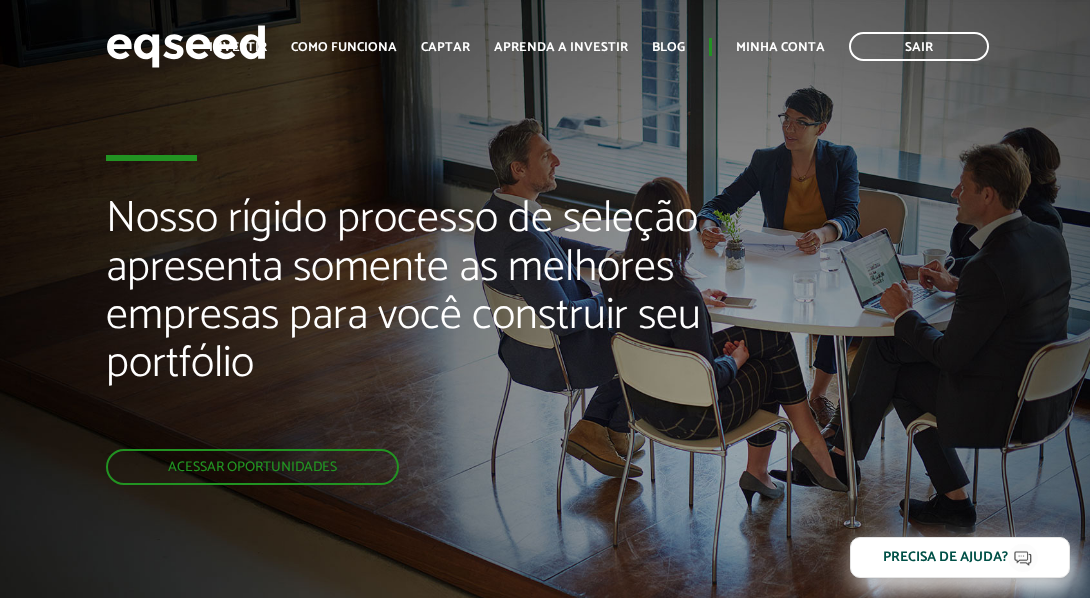 scroll, scrollTop: 0, scrollLeft: 0, axis: both 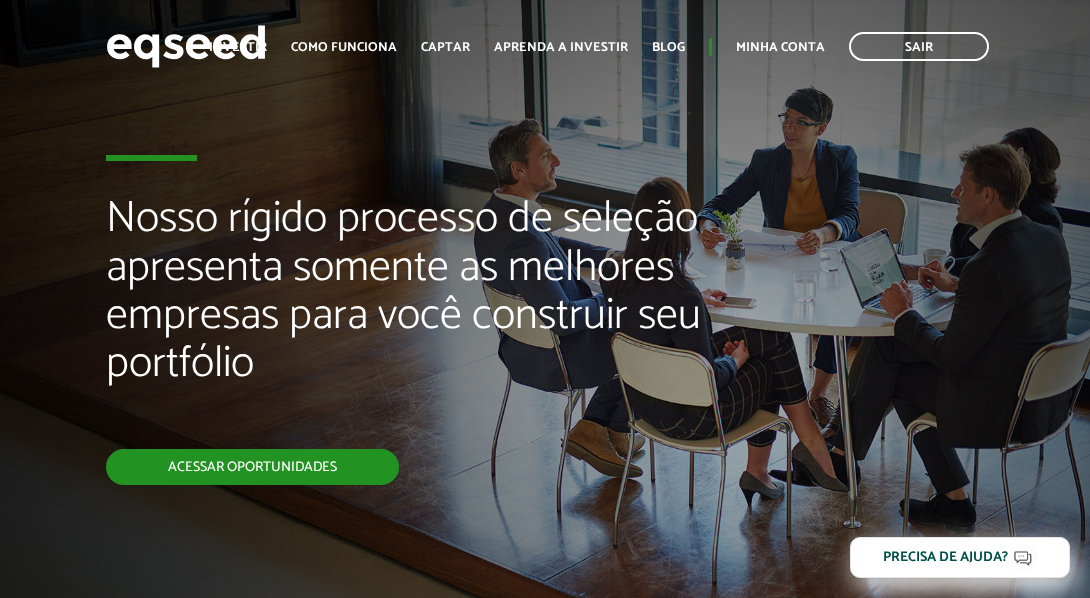 click on "Acessar oportunidades" at bounding box center (252, 467) 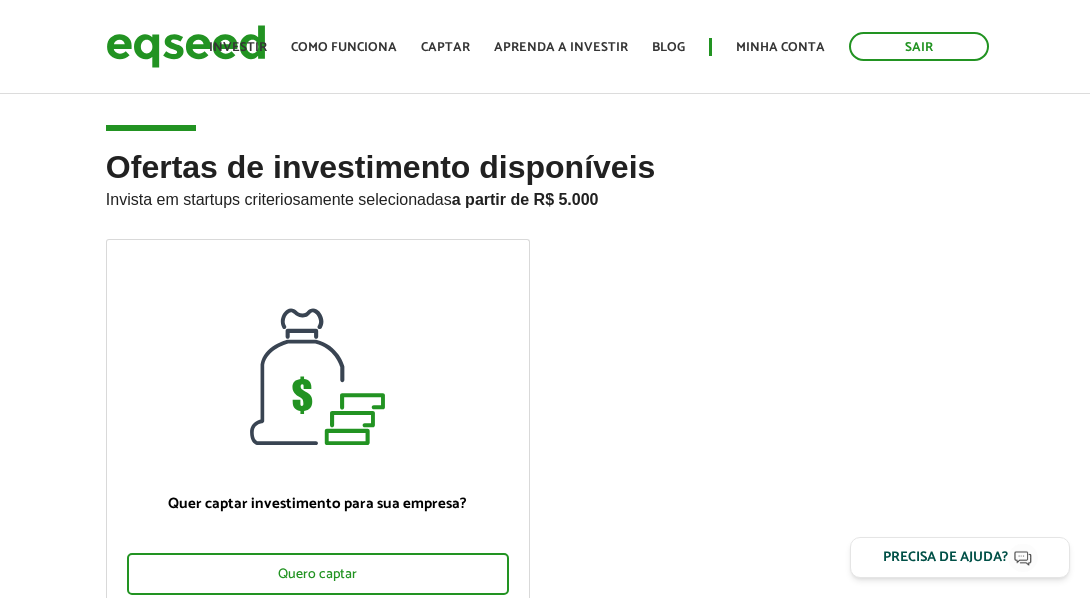scroll, scrollTop: 0, scrollLeft: 0, axis: both 